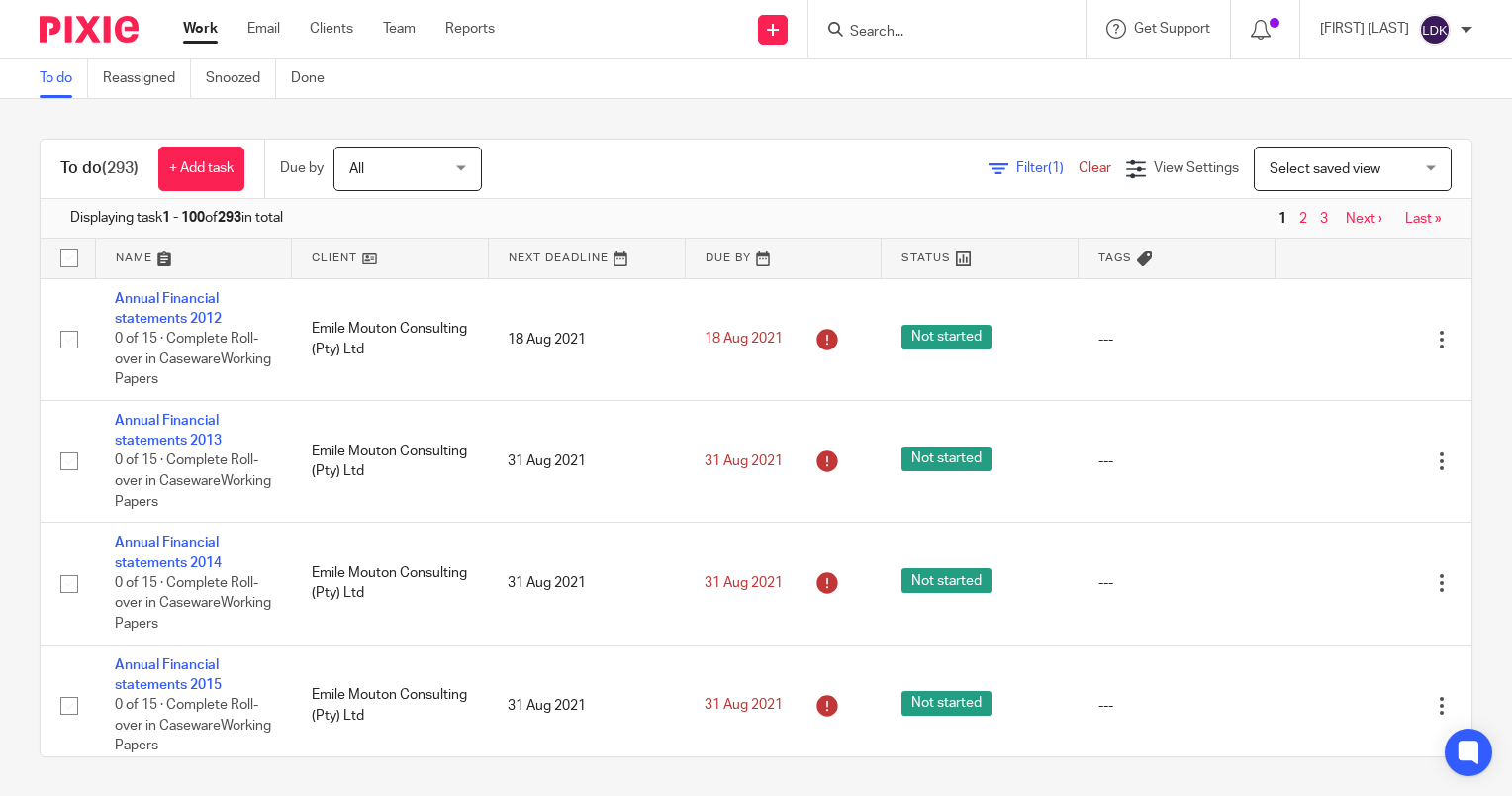 scroll, scrollTop: 0, scrollLeft: 0, axis: both 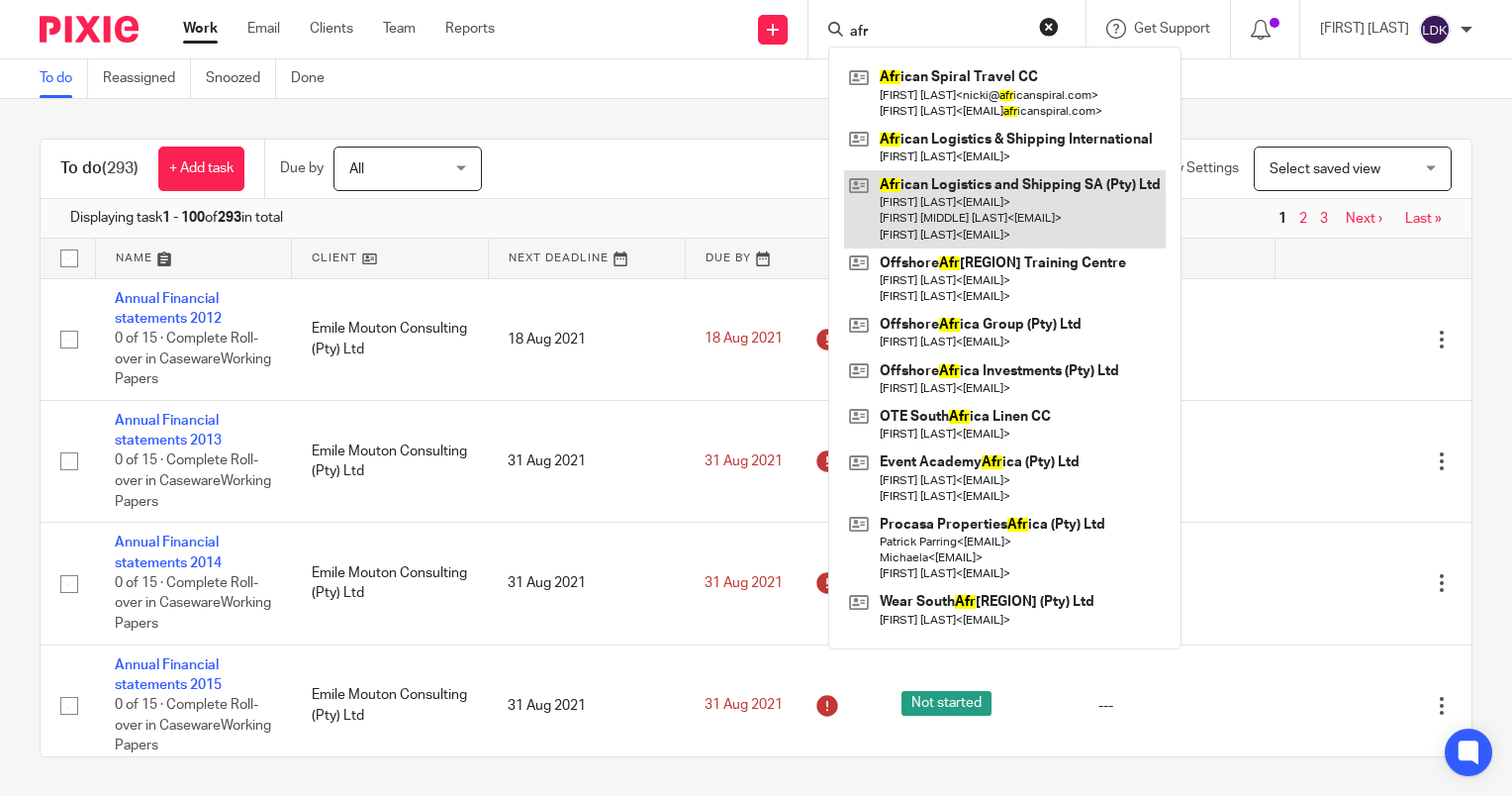 type on "afr" 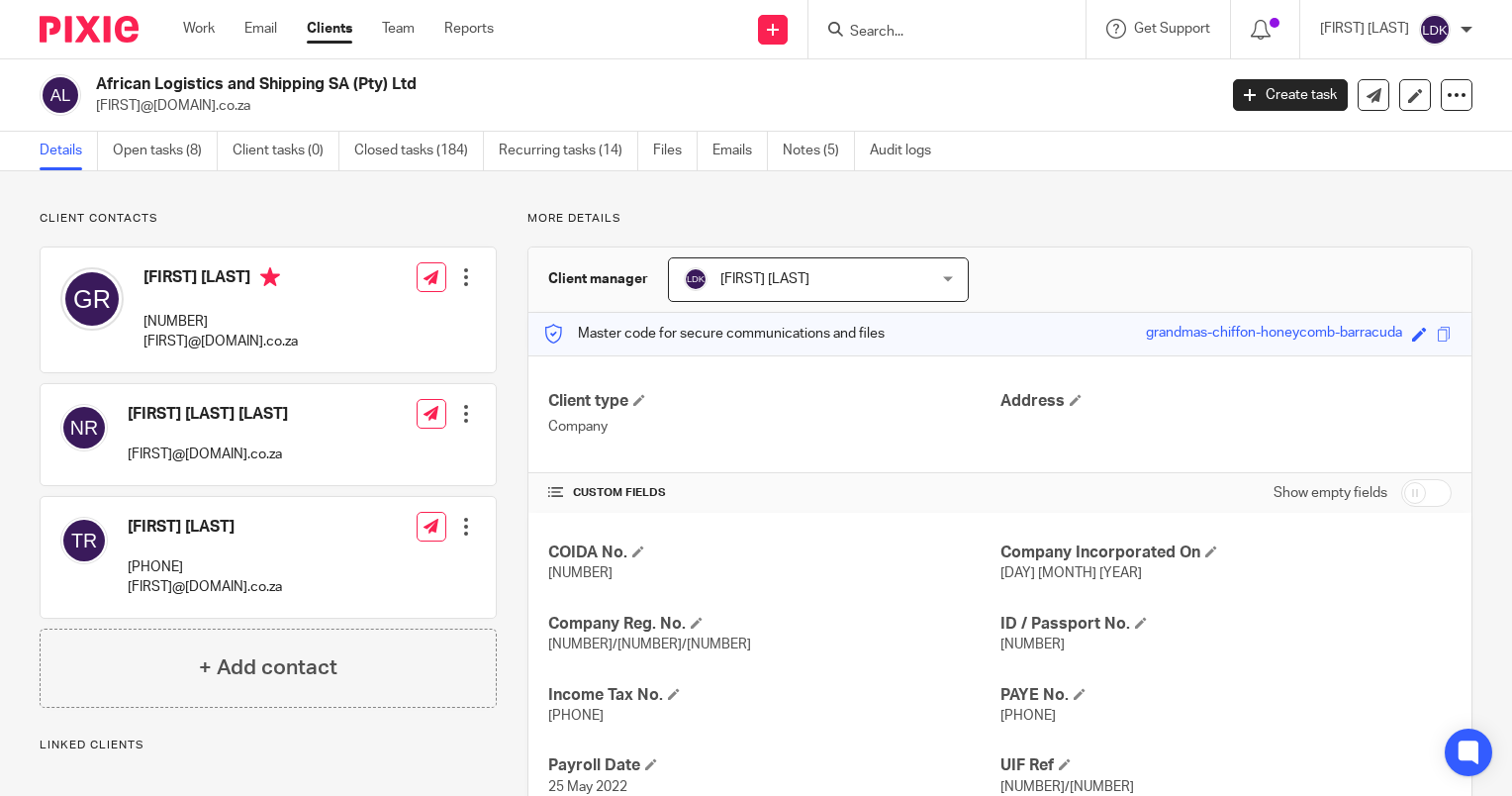 scroll, scrollTop: 0, scrollLeft: 0, axis: both 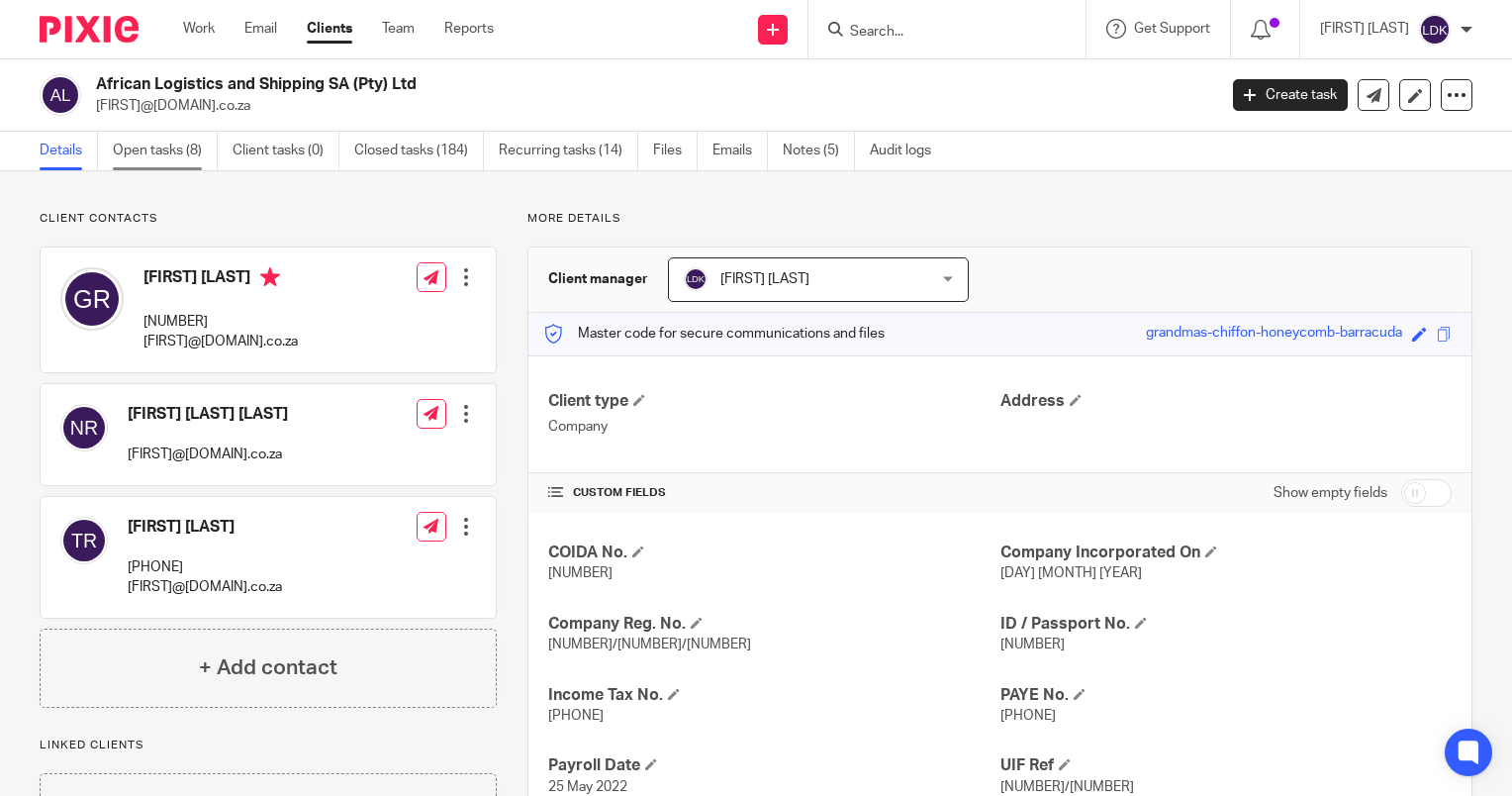 click on "Open tasks (8)" at bounding box center (165, 150) 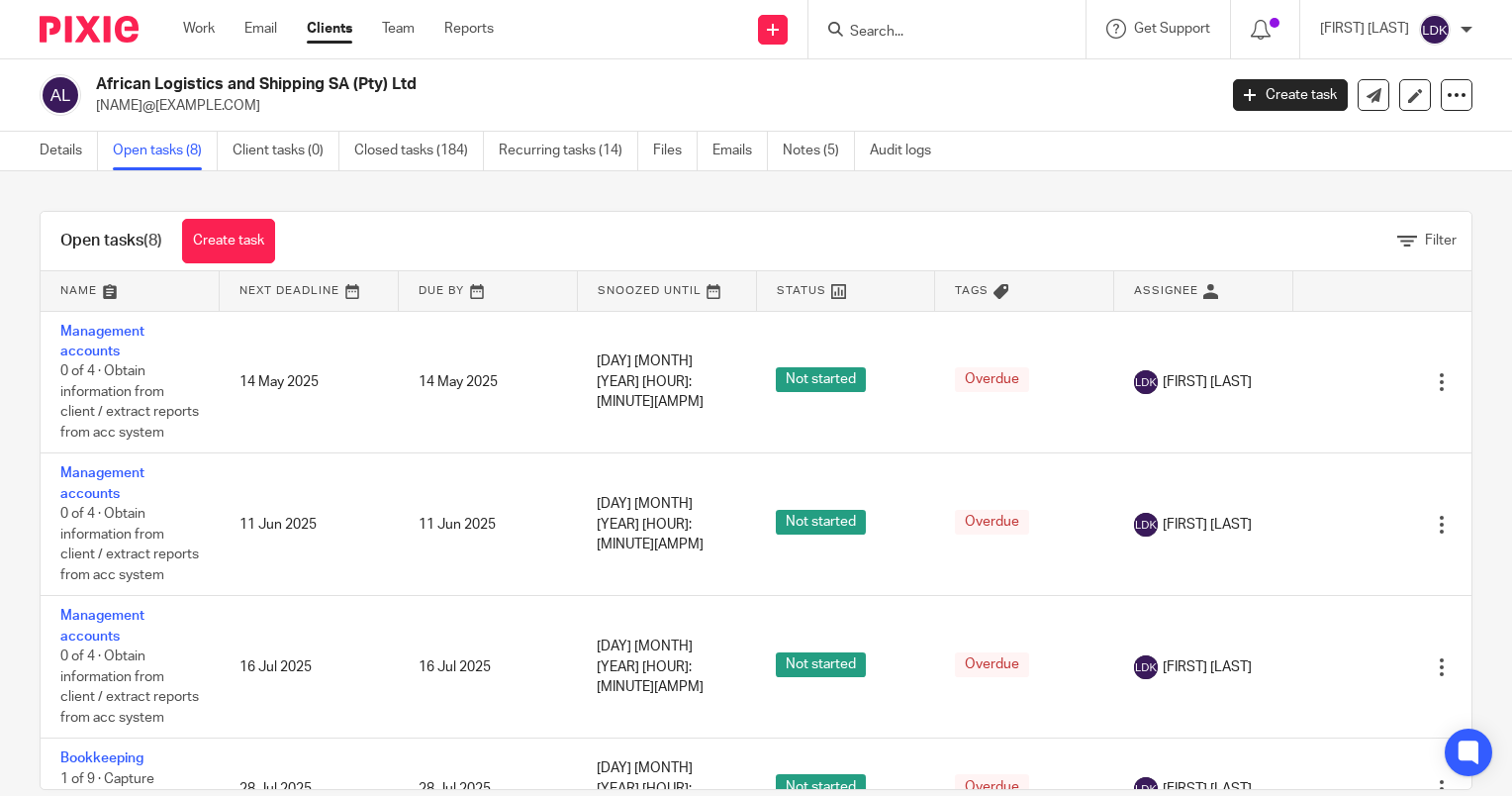 scroll, scrollTop: 0, scrollLeft: 0, axis: both 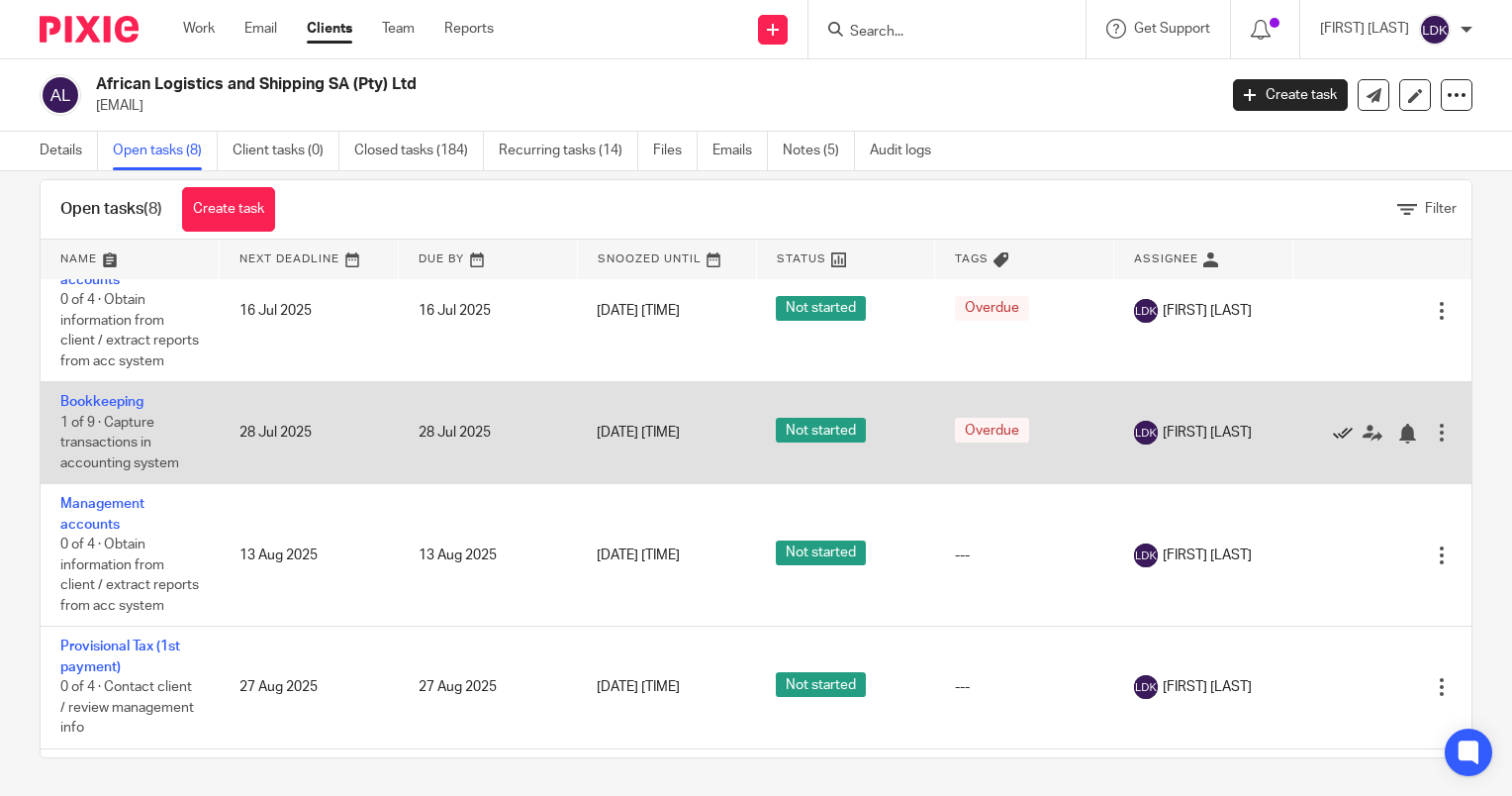 click at bounding box center (1343, 434) 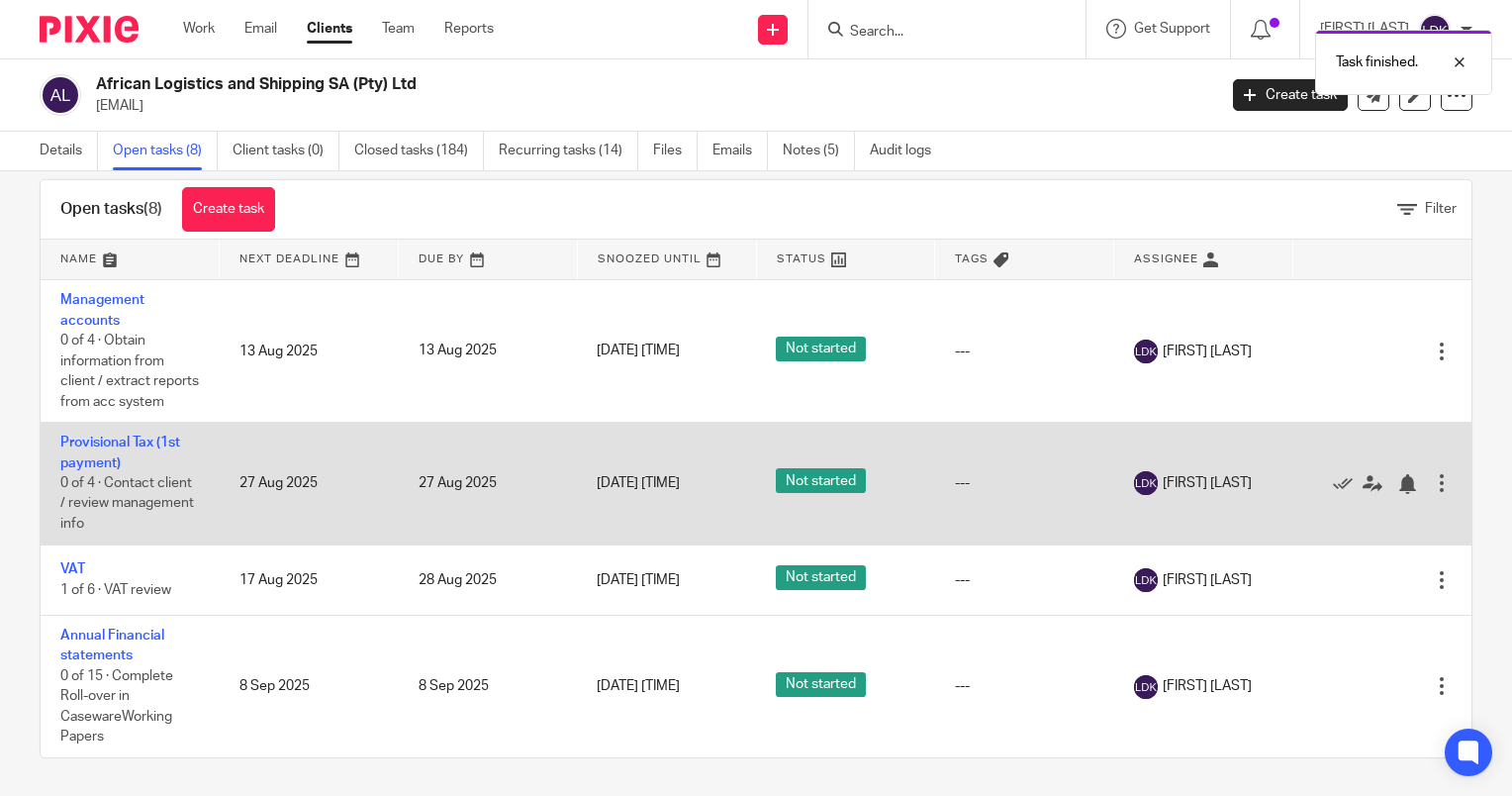 scroll, scrollTop: 495, scrollLeft: 0, axis: vertical 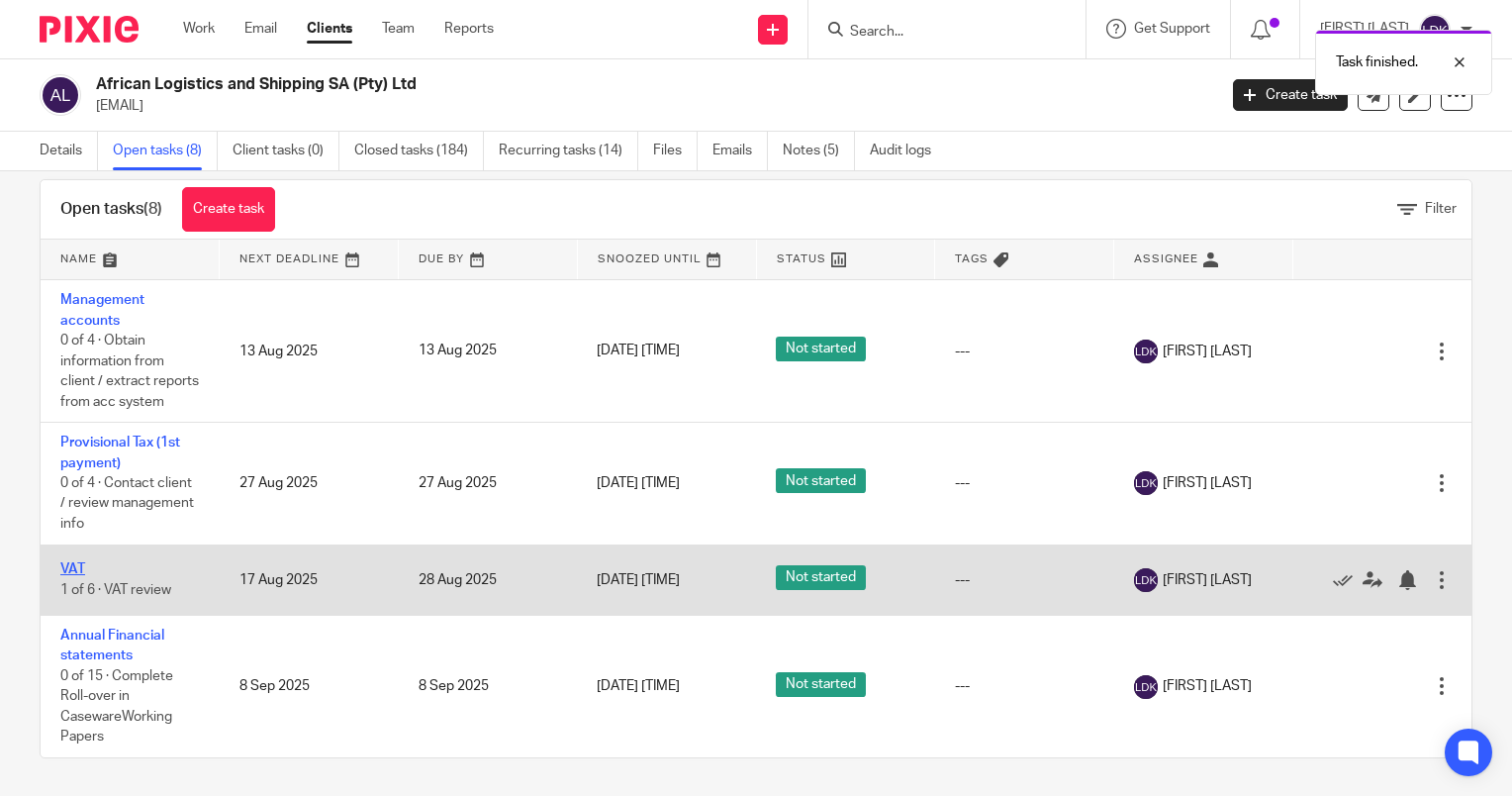 click on "VAT" at bounding box center (72, 569) 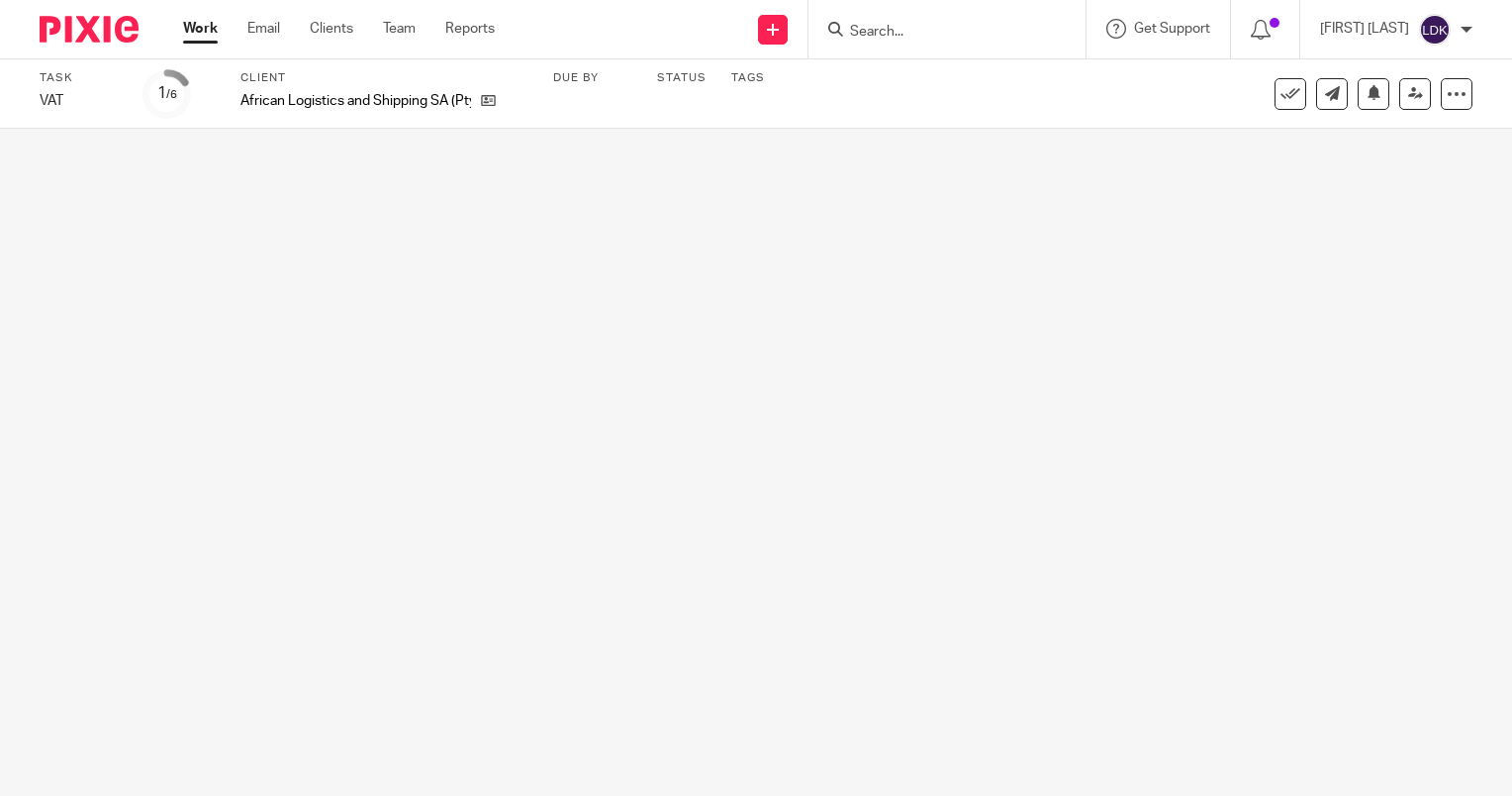 scroll, scrollTop: 0, scrollLeft: 0, axis: both 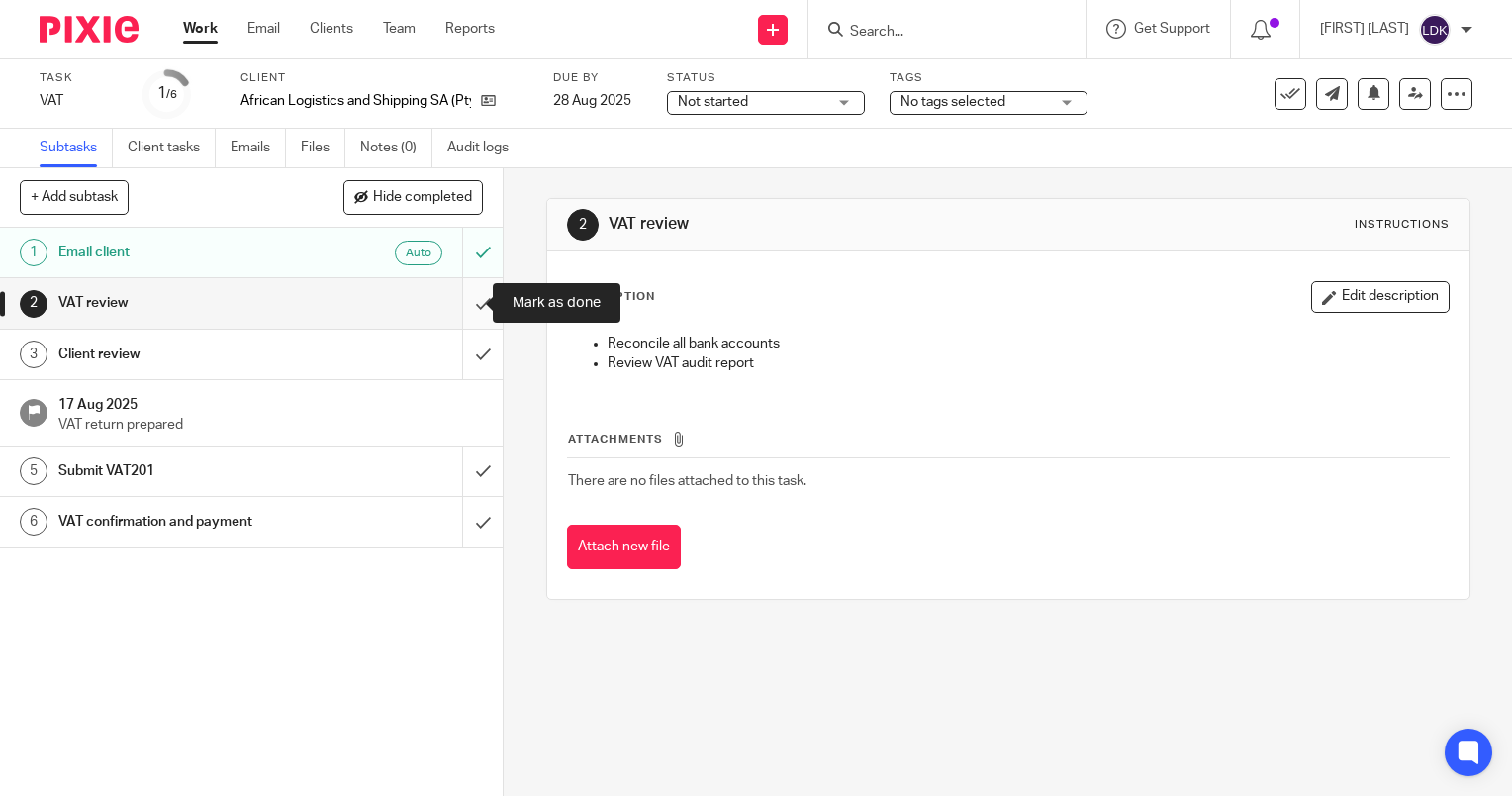 click at bounding box center [251, 303] 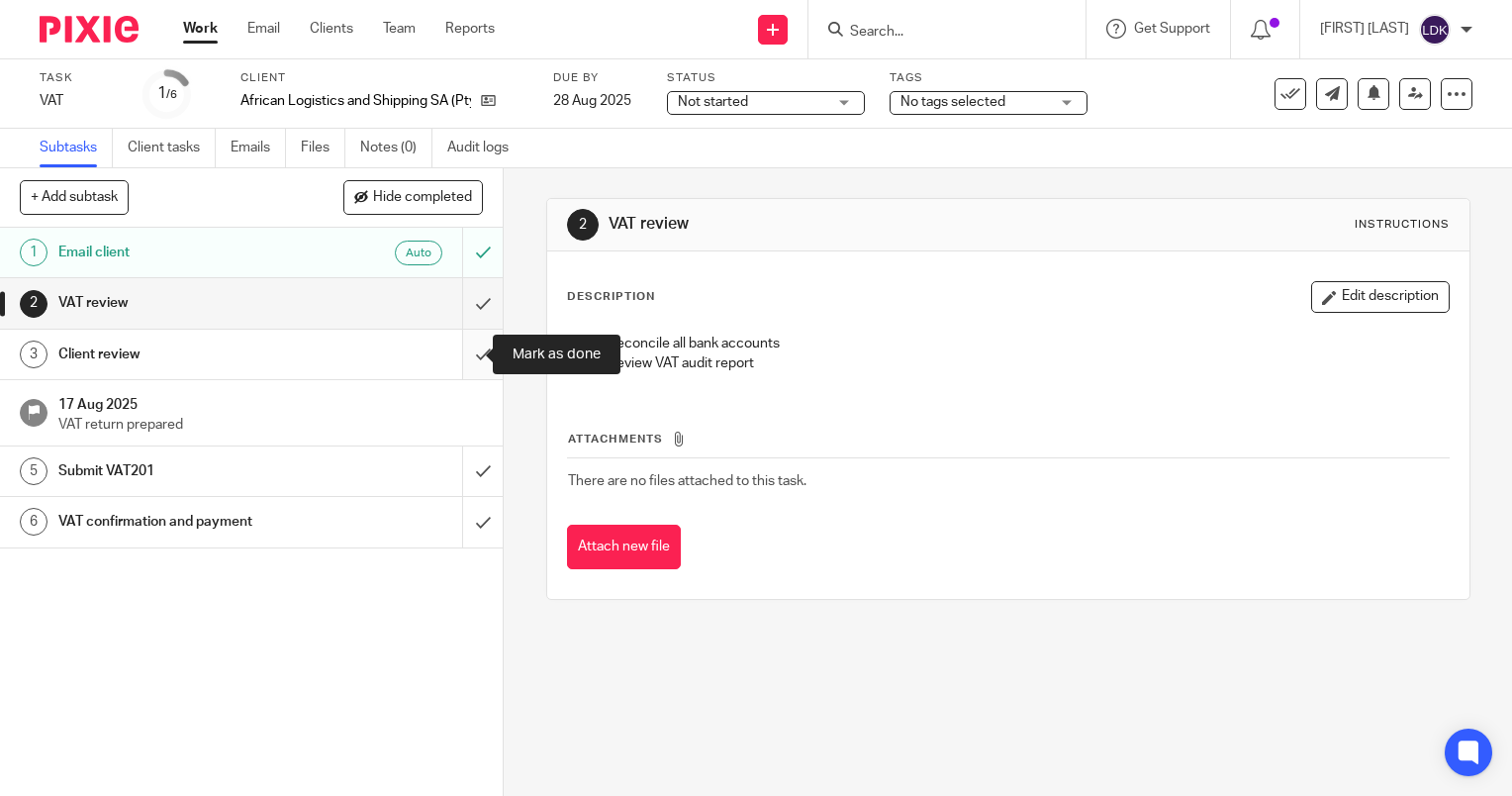 click at bounding box center [251, 354] 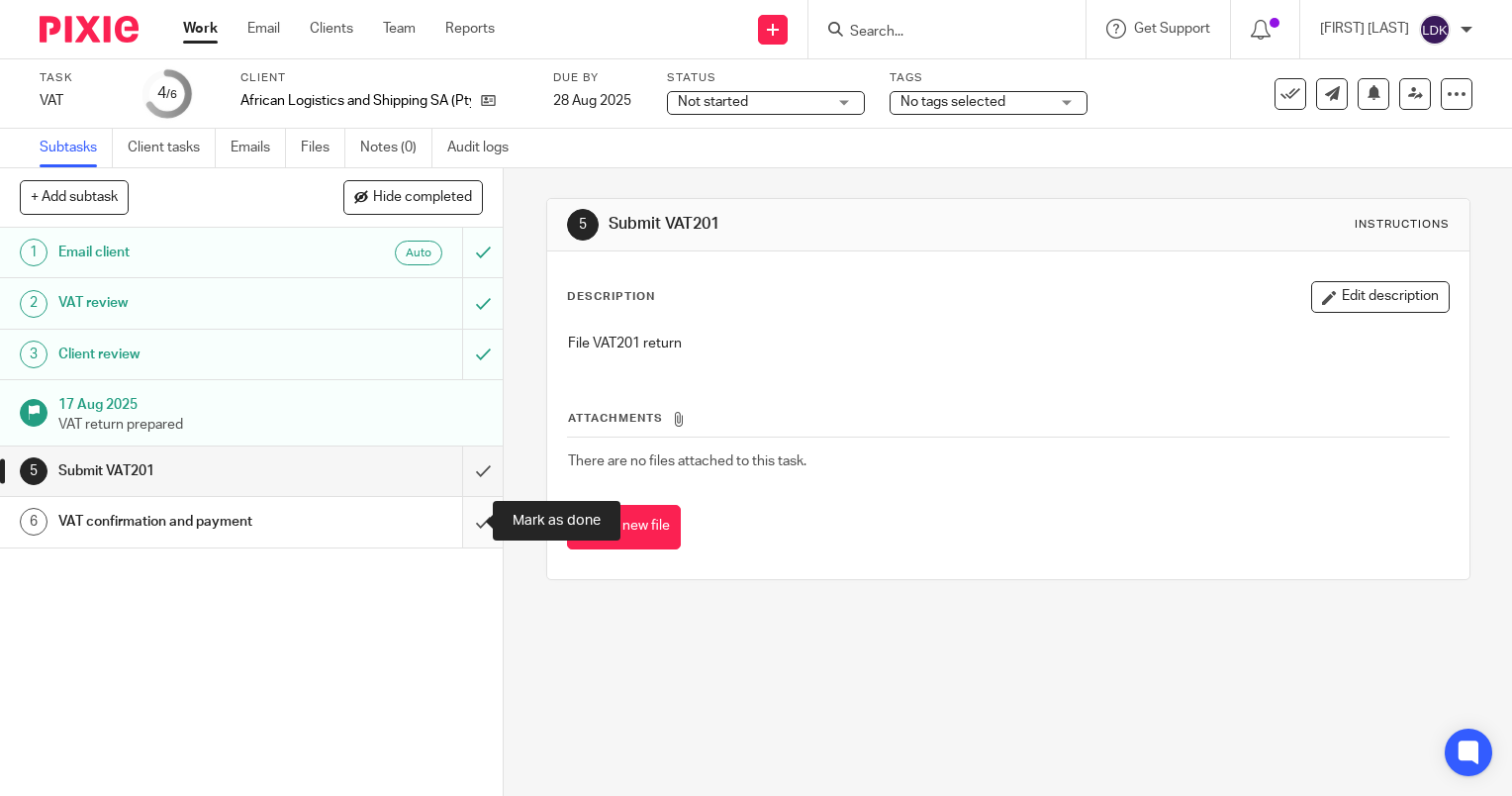 scroll, scrollTop: 0, scrollLeft: 0, axis: both 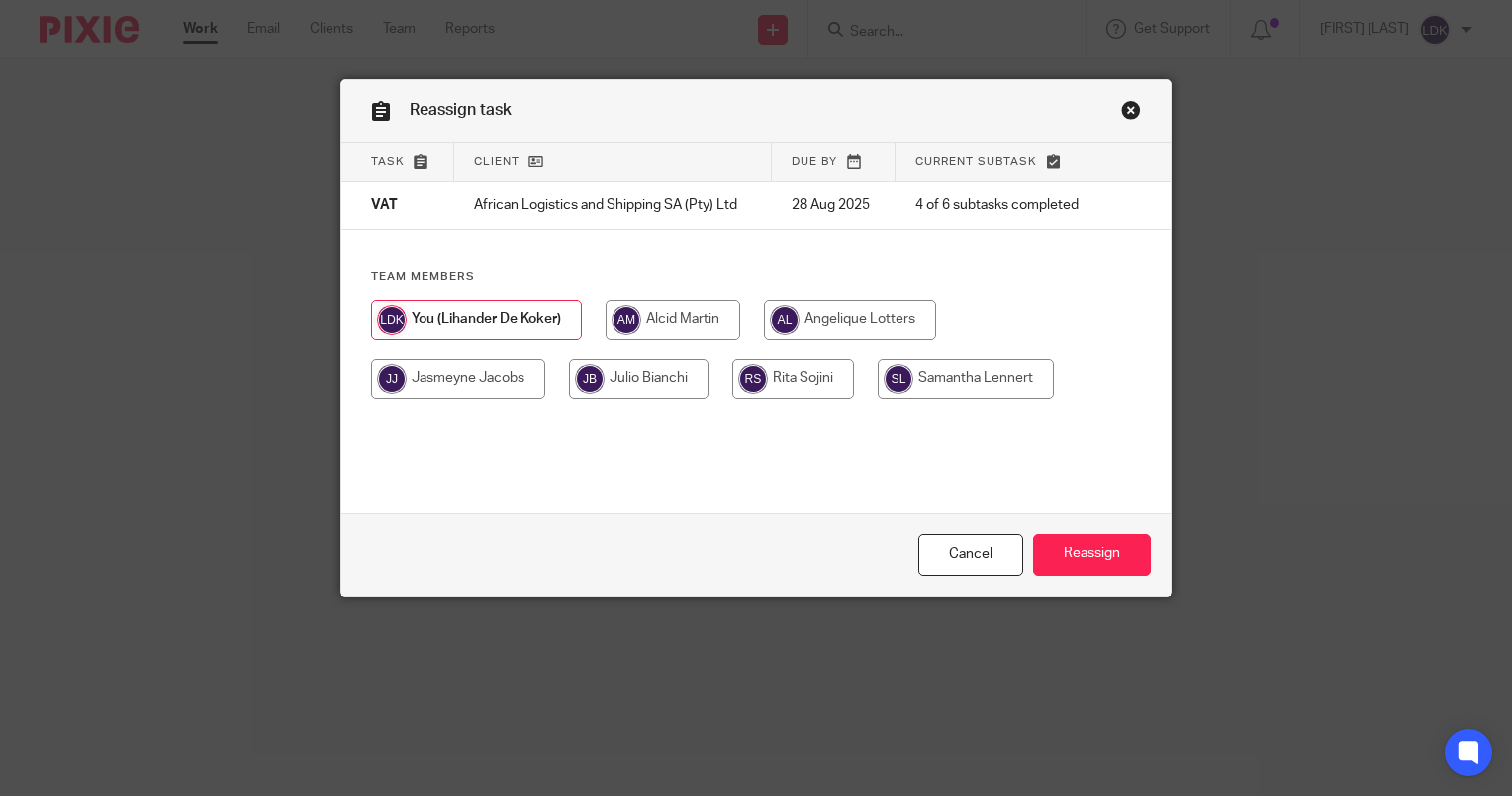 click at bounding box center [673, 320] 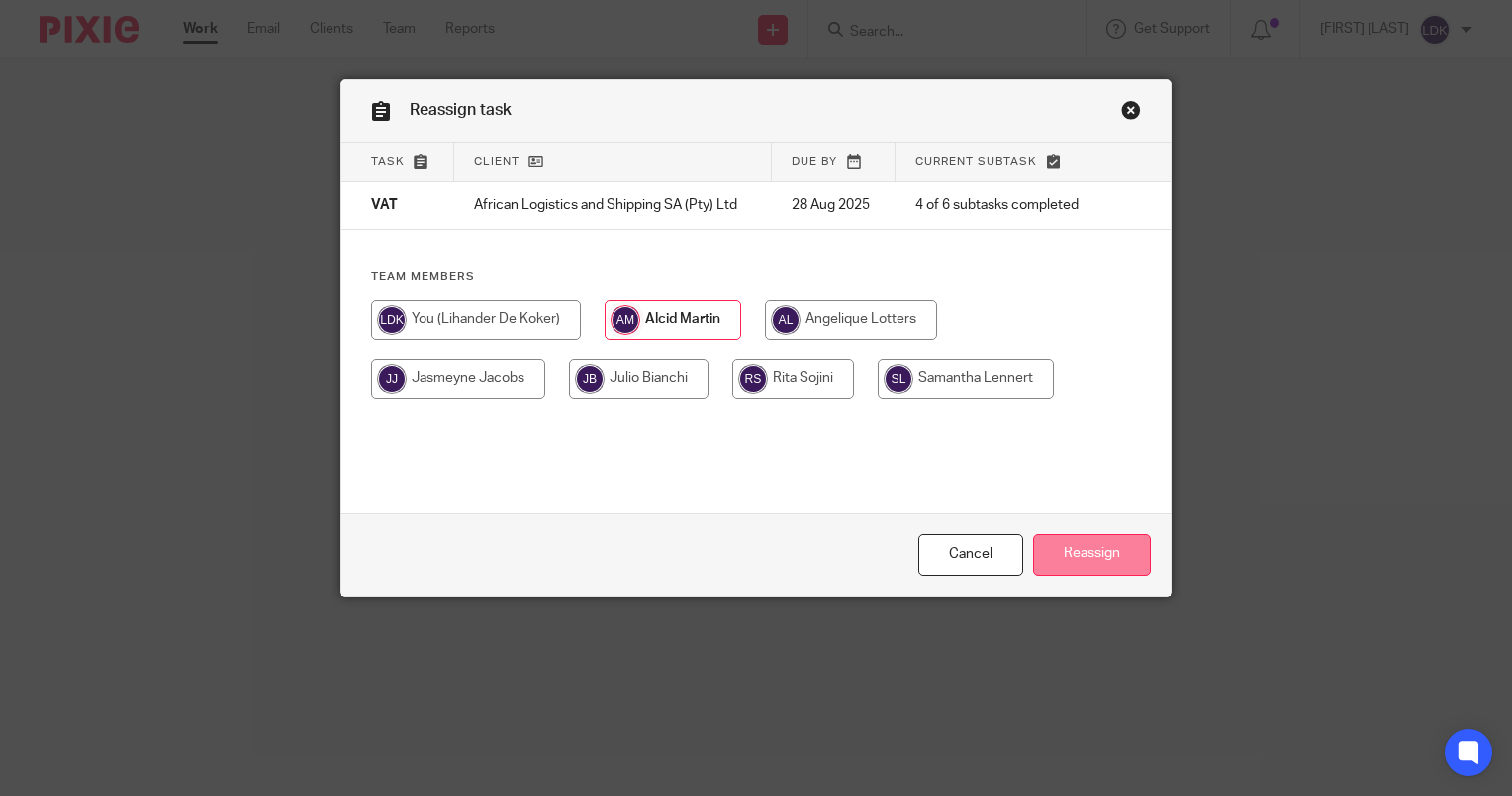 click on "Reassign" at bounding box center (1091, 554) 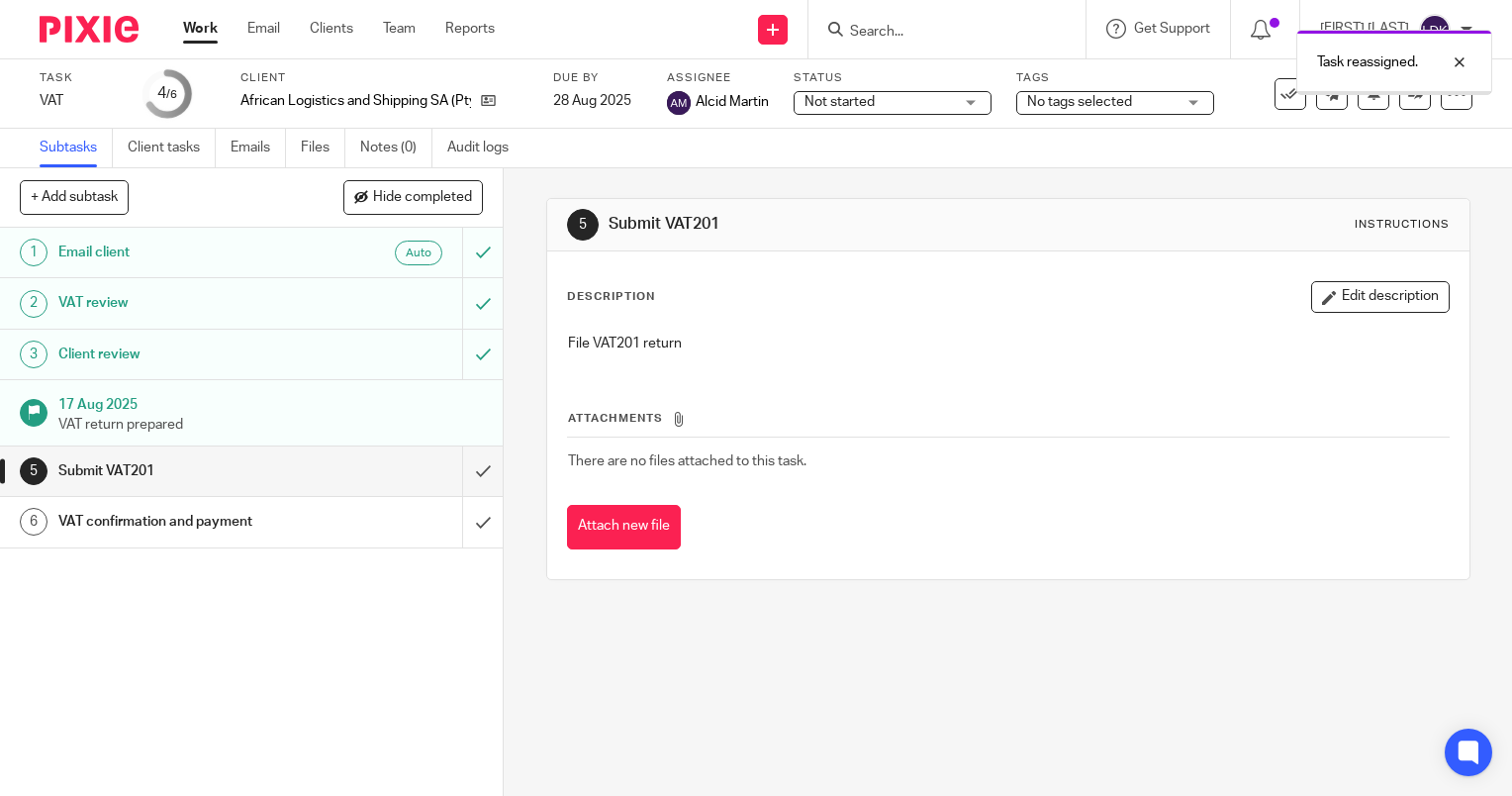 scroll, scrollTop: 0, scrollLeft: 0, axis: both 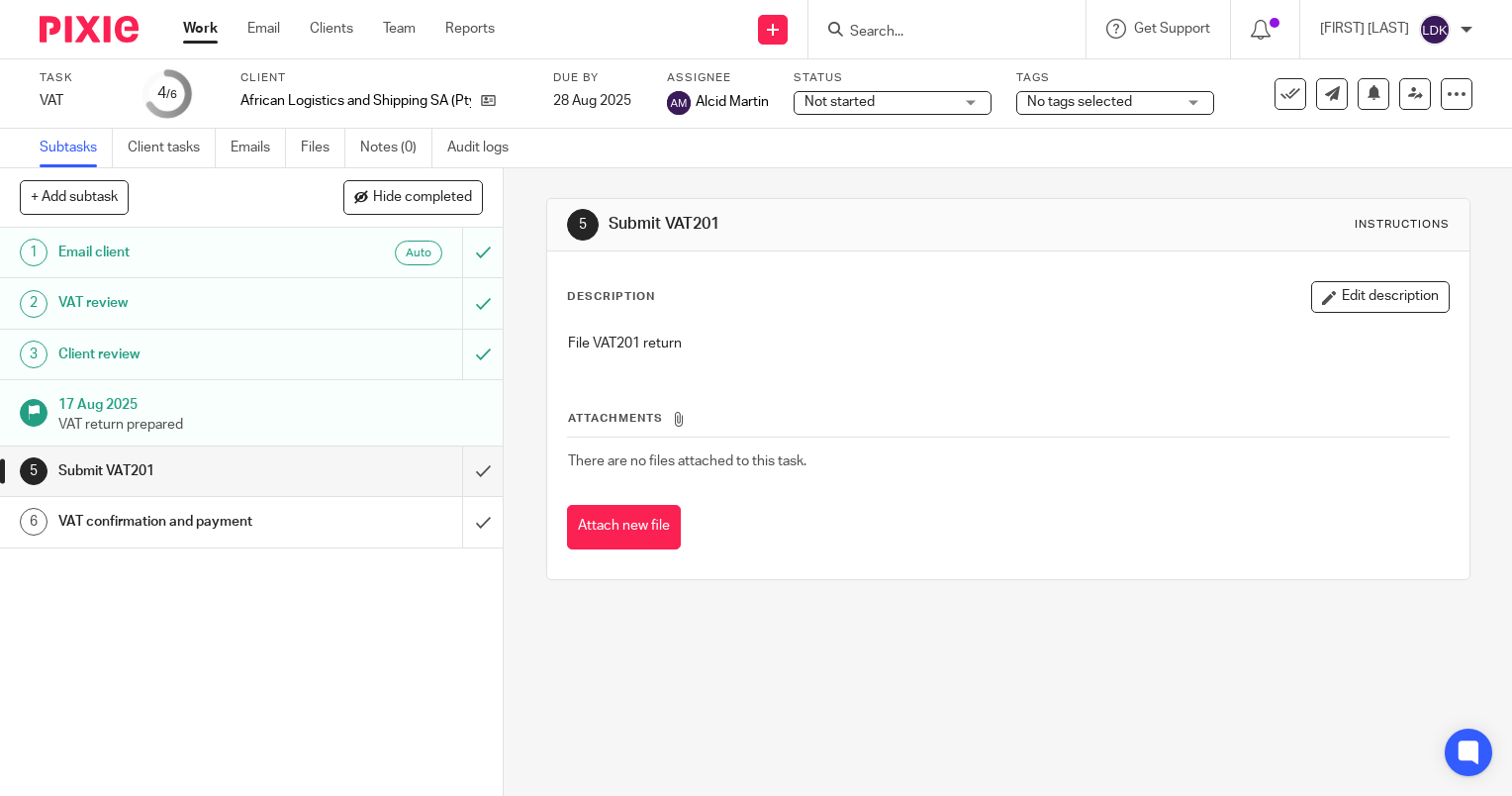 click on "Work" at bounding box center (200, 29) 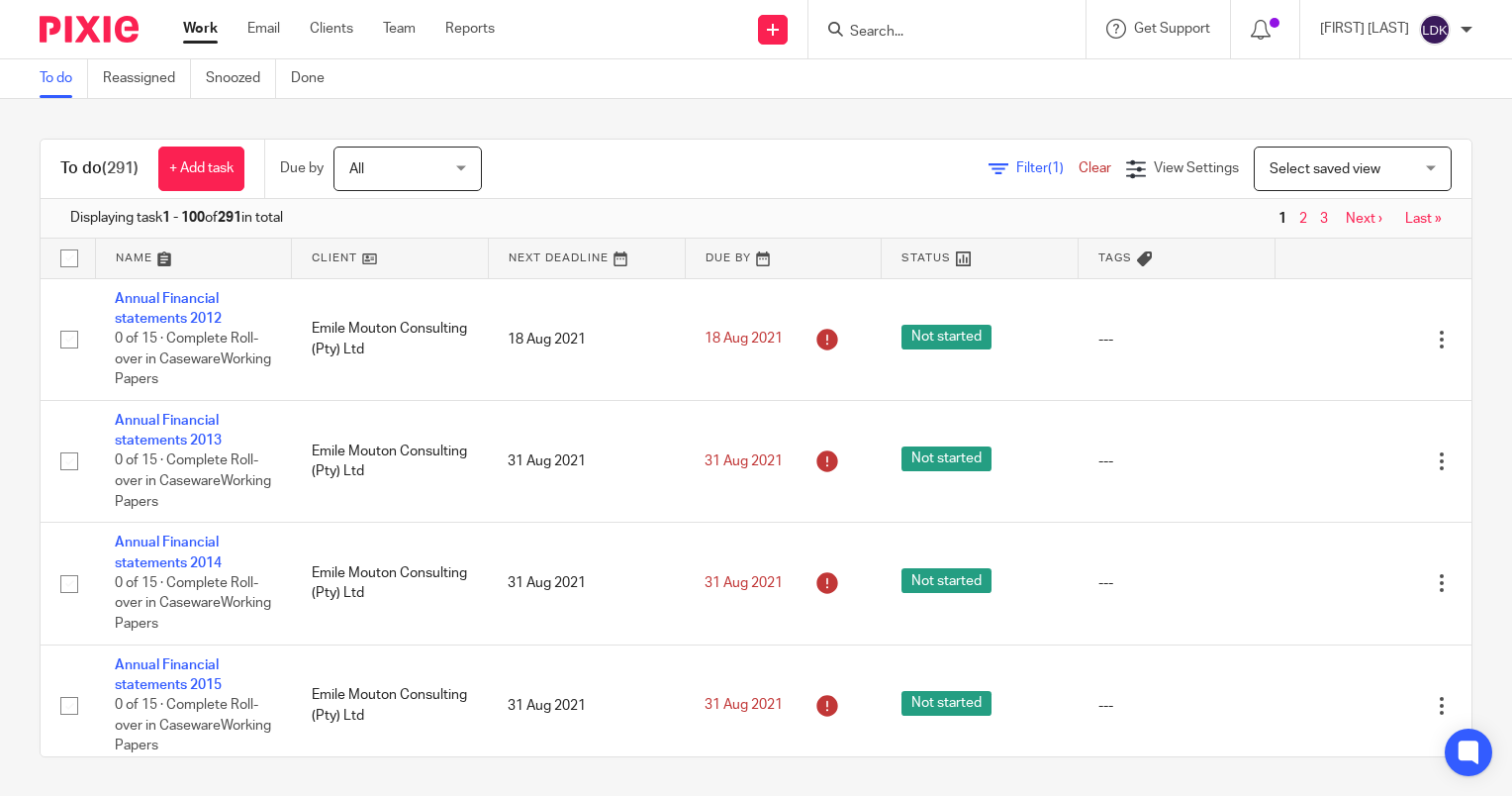 scroll, scrollTop: 0, scrollLeft: 0, axis: both 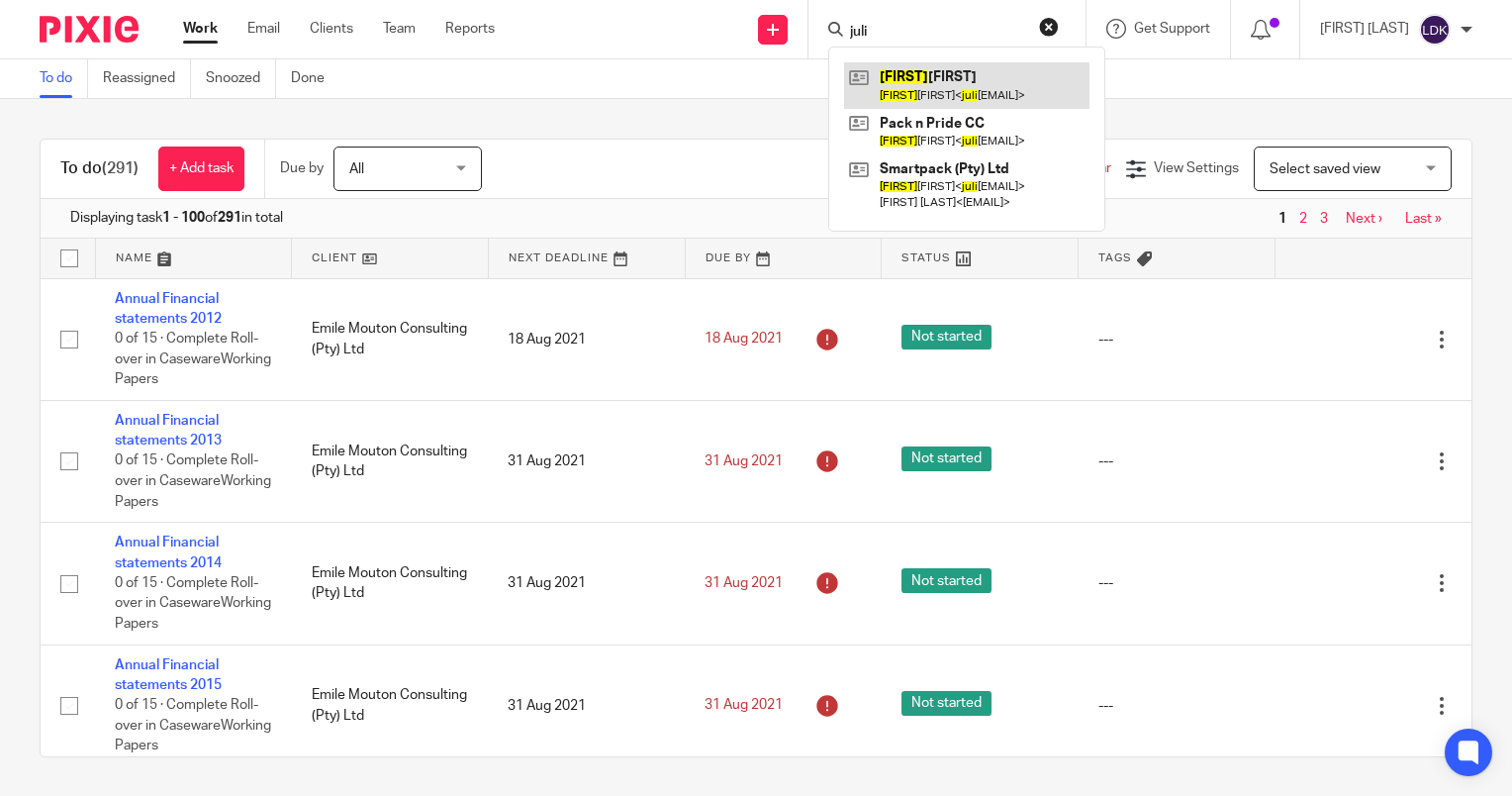type on "juli" 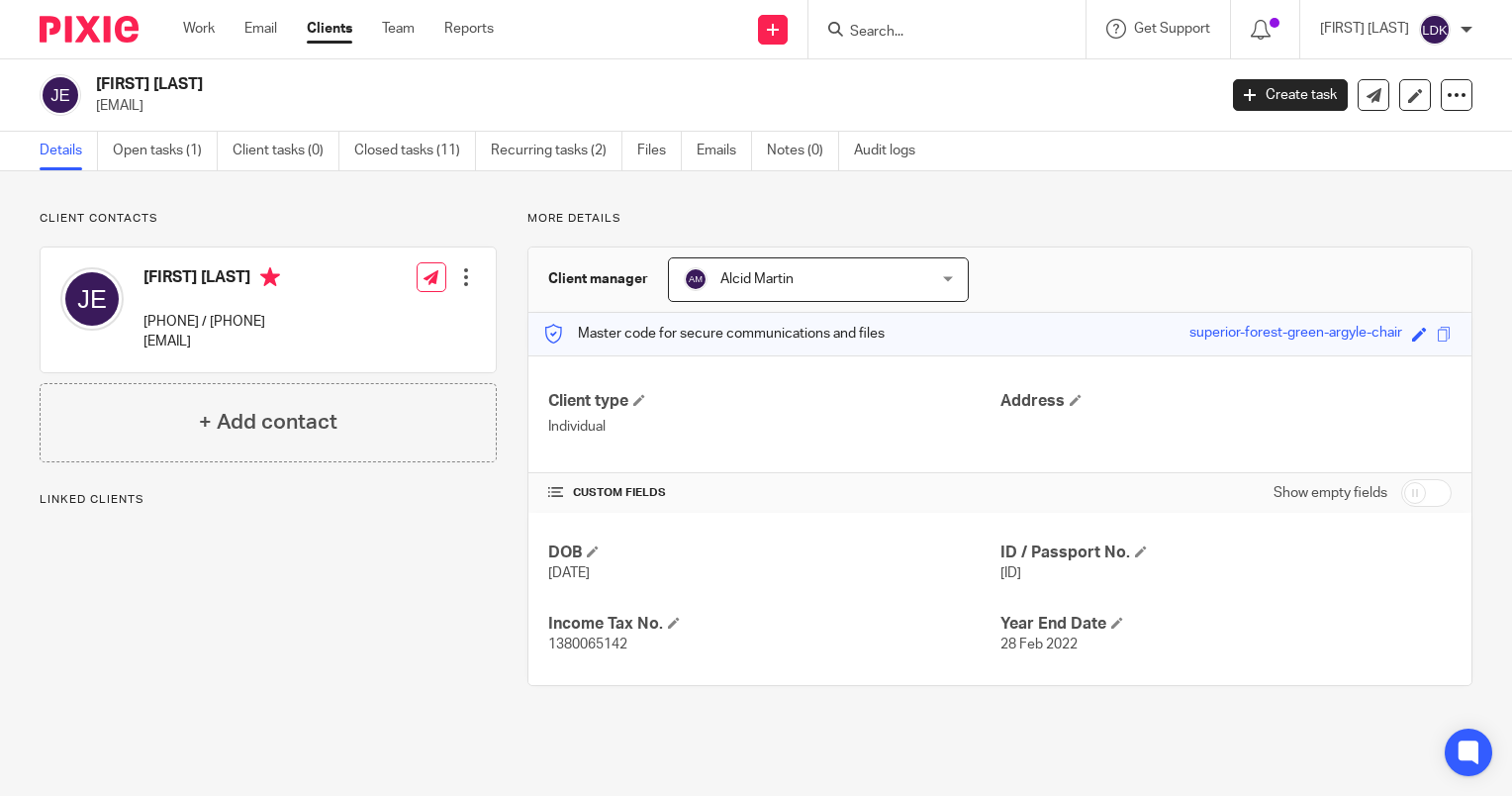 scroll, scrollTop: 0, scrollLeft: 0, axis: both 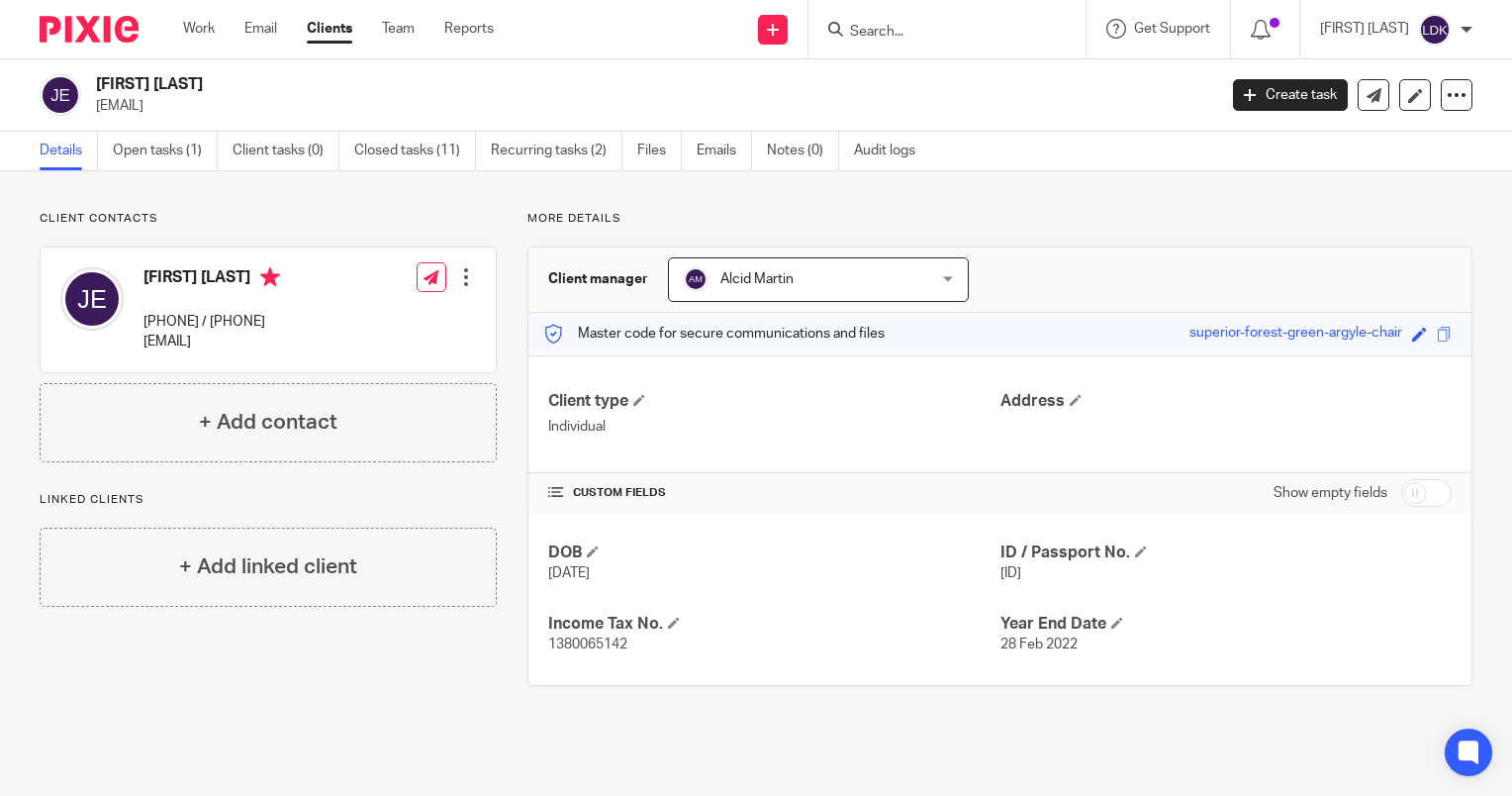 drag, startPoint x: 860, startPoint y: 30, endPoint x: 699, endPoint y: 106, distance: 178.03651 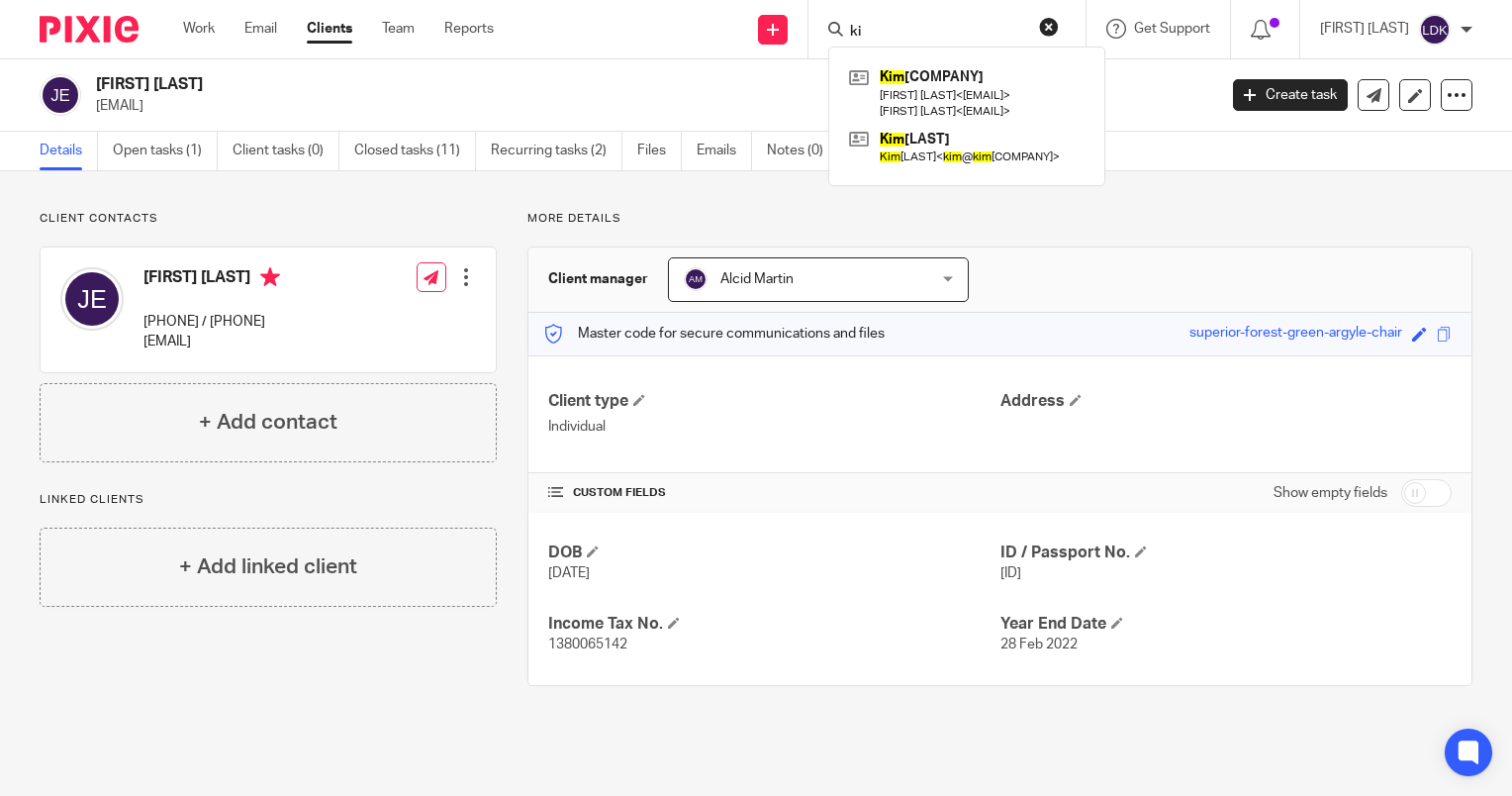type on "k" 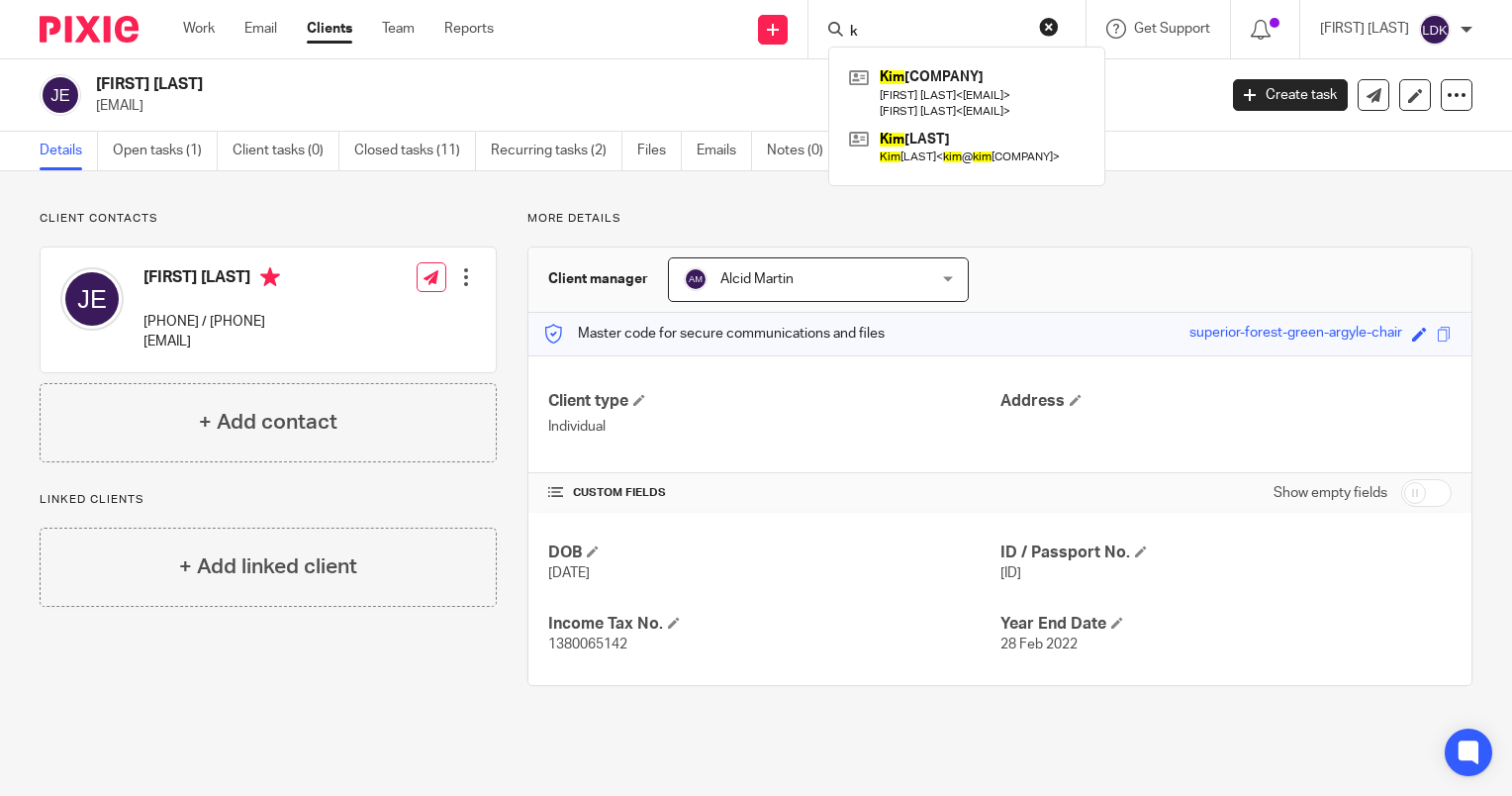 type 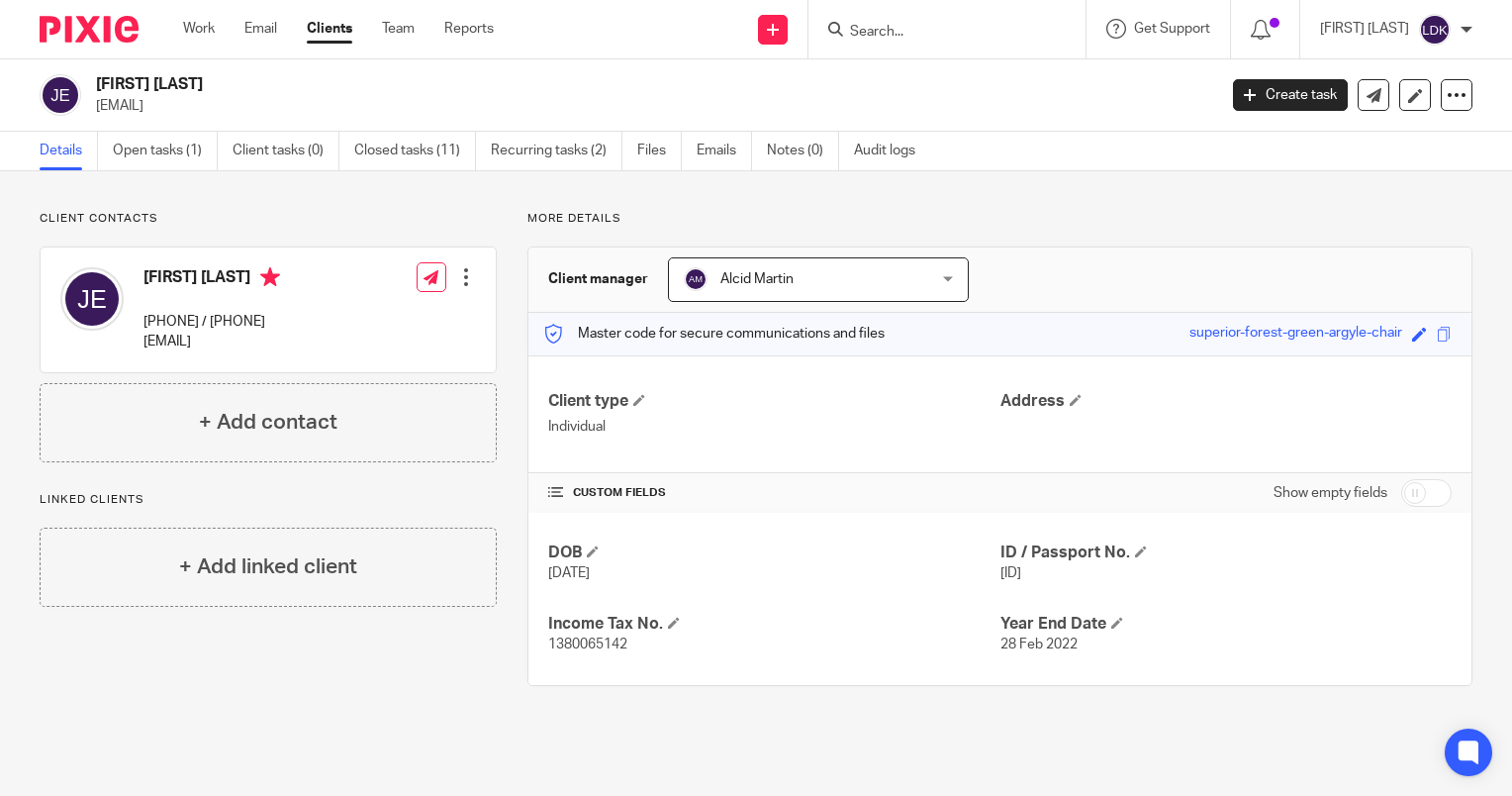 drag, startPoint x: 853, startPoint y: 245, endPoint x: 812, endPoint y: 223, distance: 46.52956 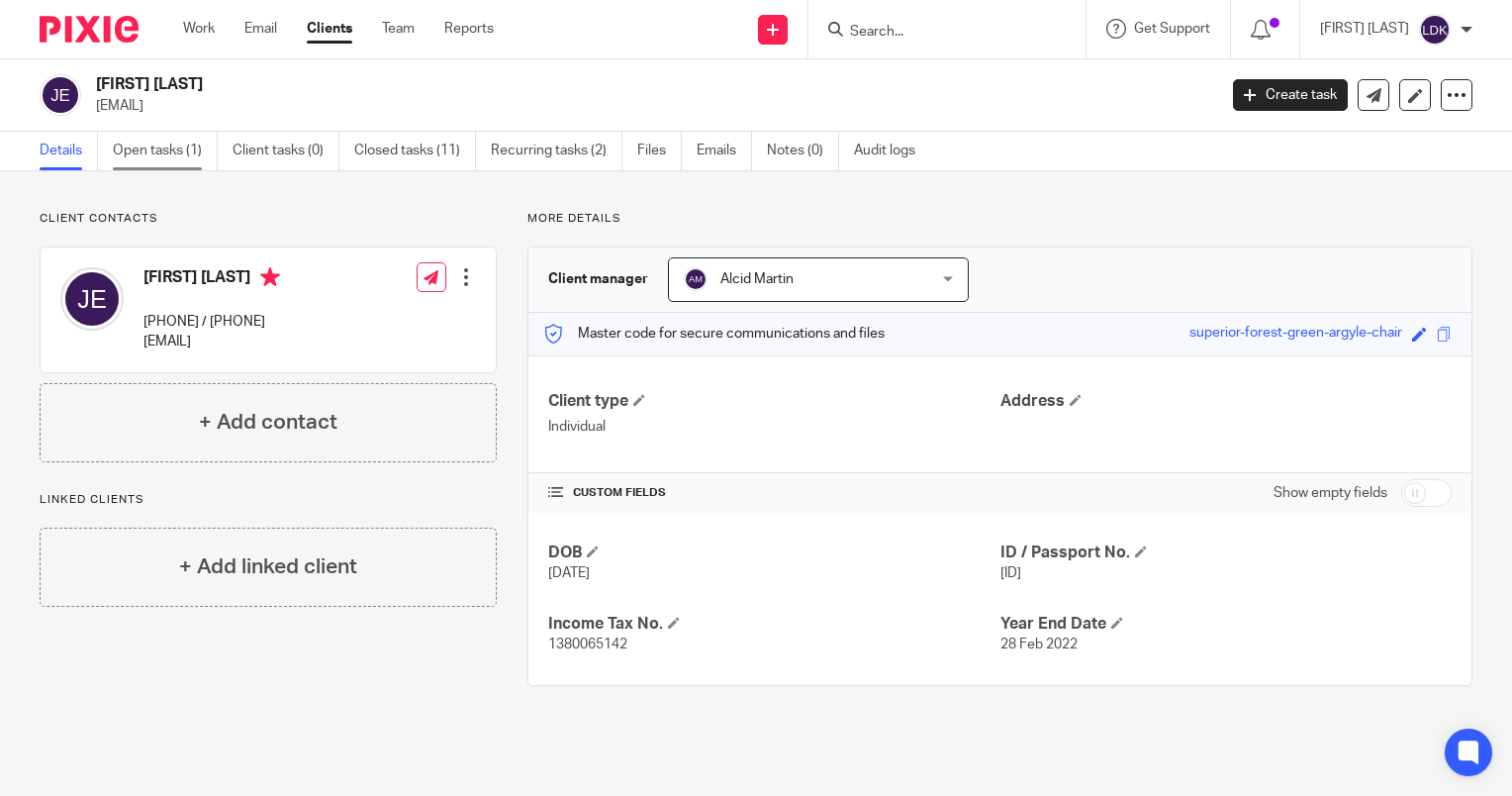 click on "Open tasks (1)" at bounding box center (165, 150) 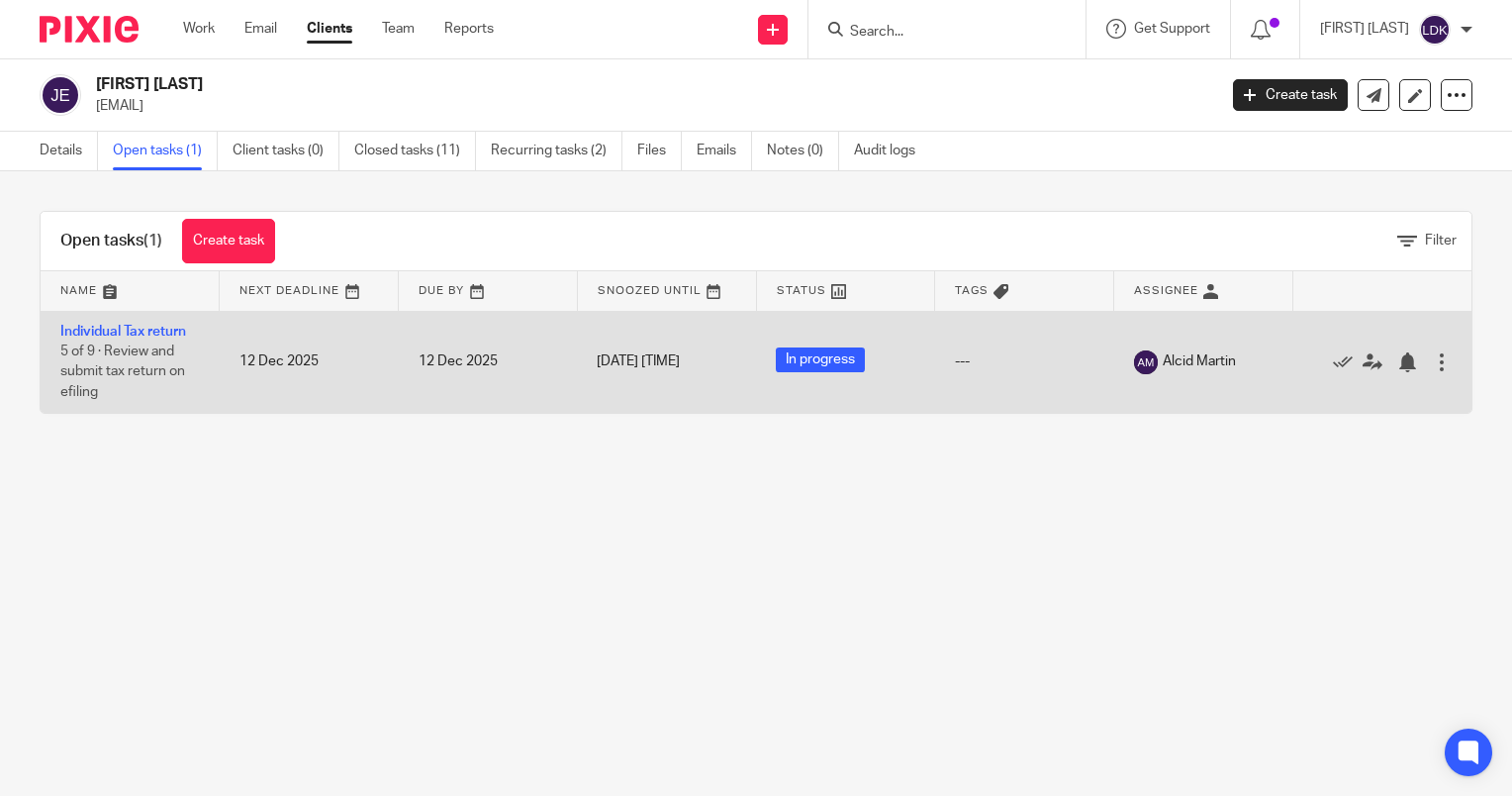 scroll, scrollTop: 0, scrollLeft: 0, axis: both 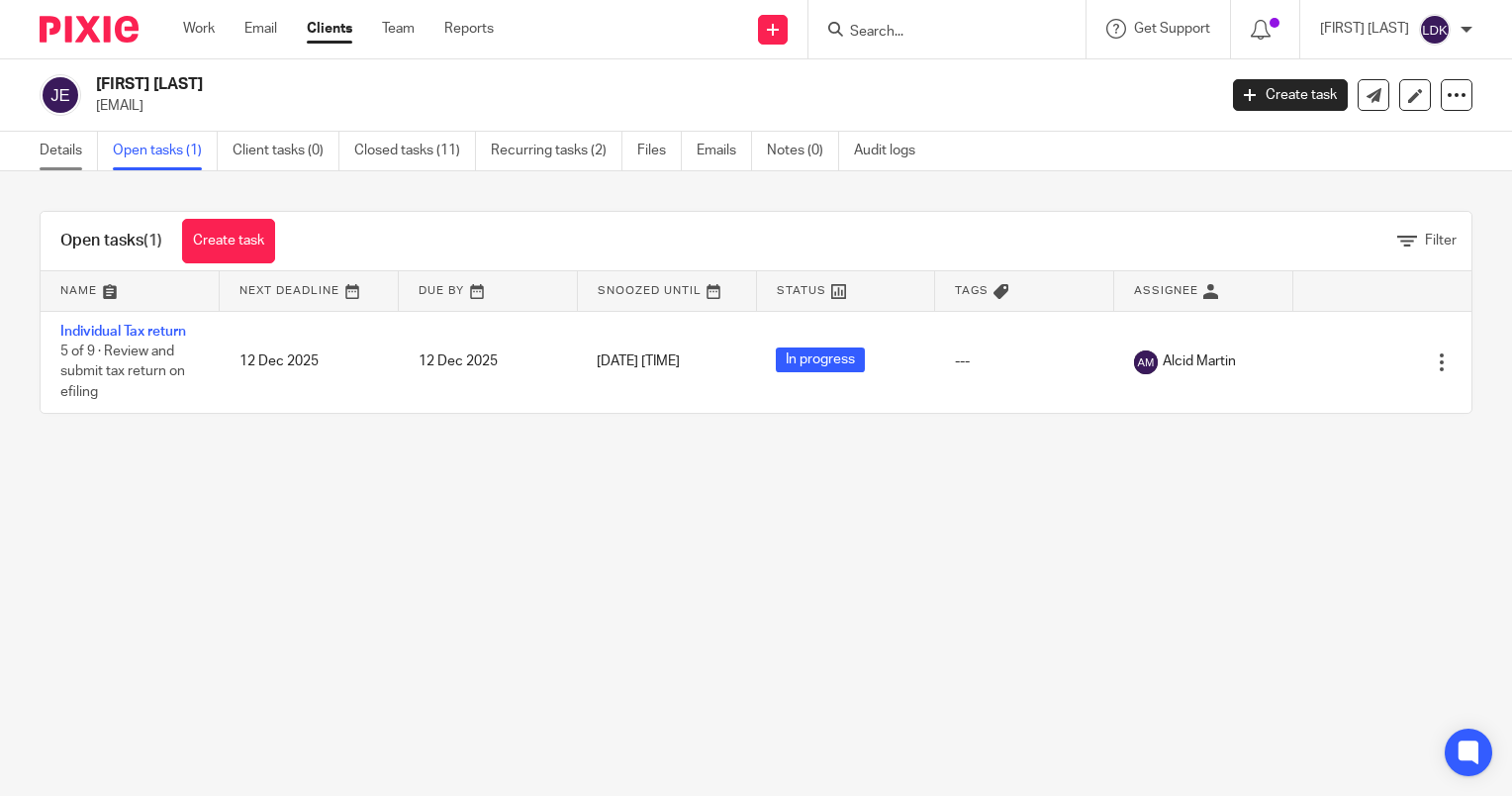 click on "Details" at bounding box center [68, 150] 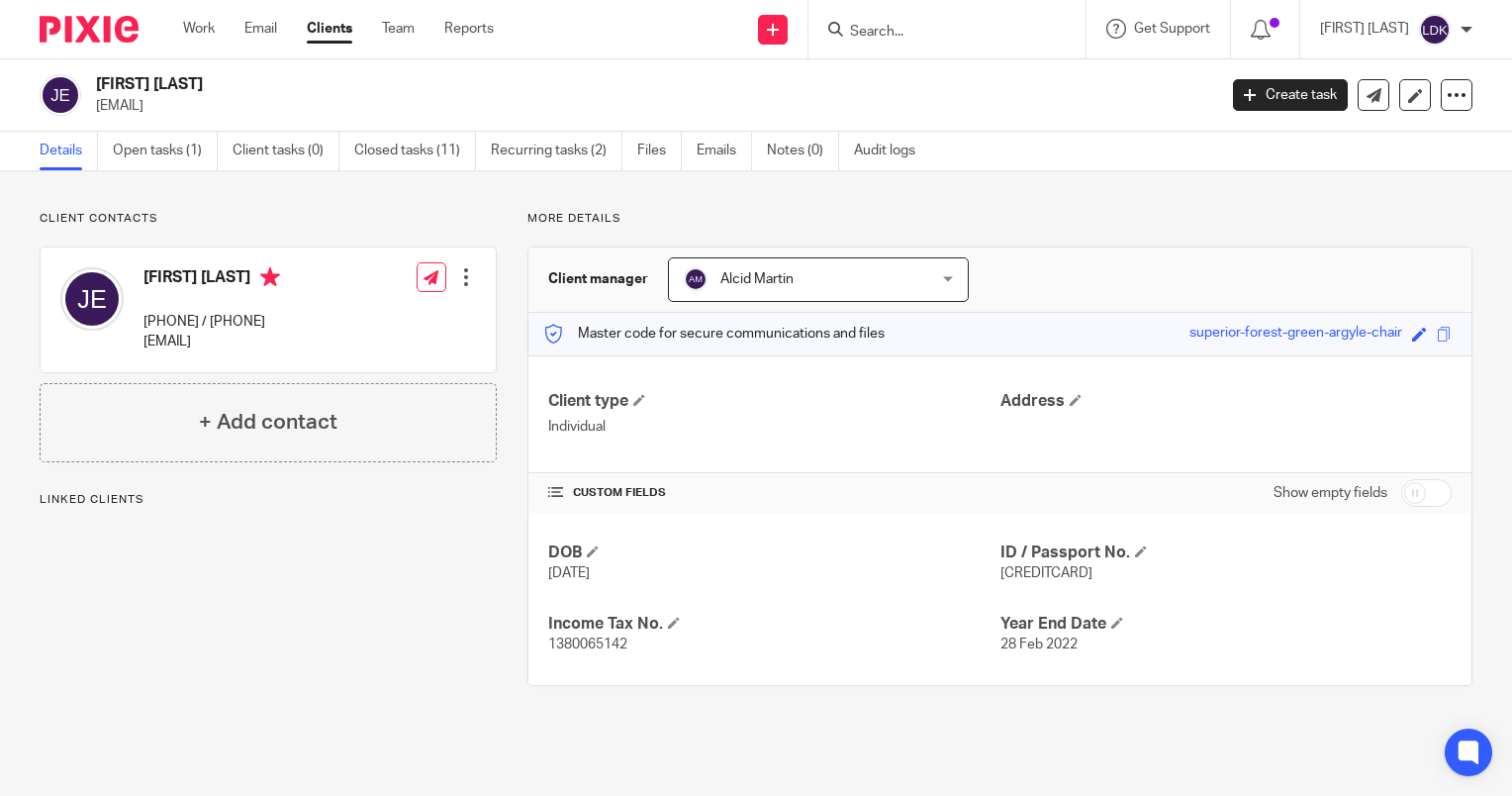 scroll, scrollTop: 0, scrollLeft: 0, axis: both 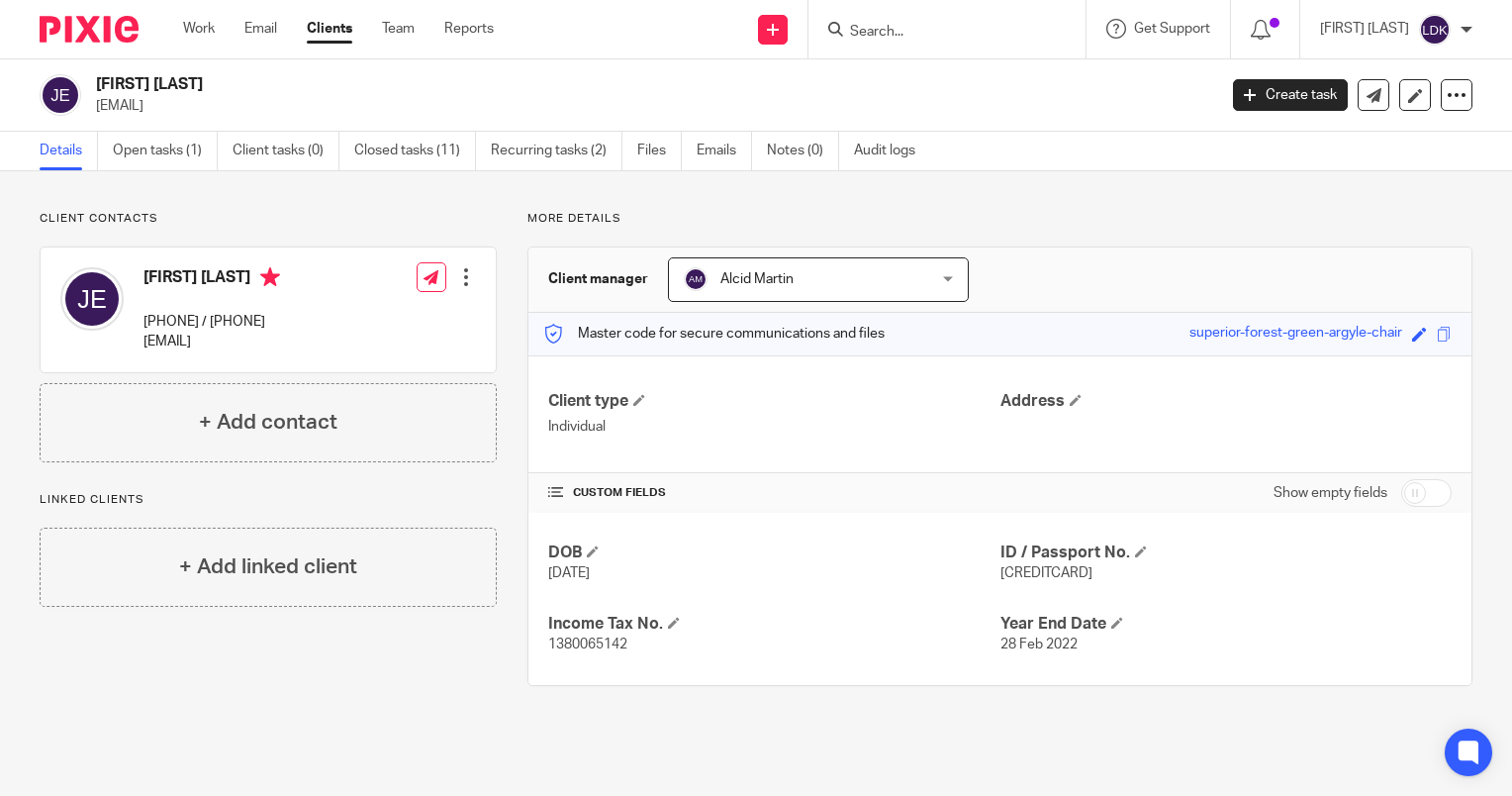 click on "[FIRST] [LAST]" at bounding box center (212, 279) 